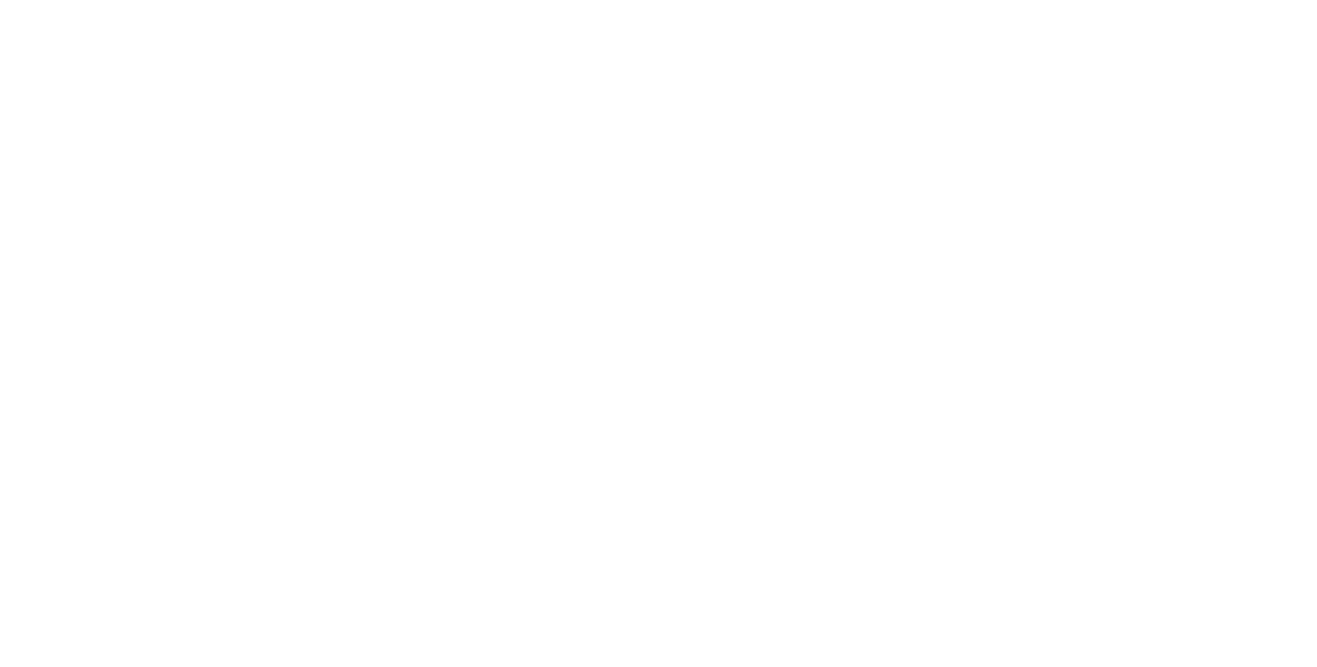 scroll, scrollTop: 0, scrollLeft: 0, axis: both 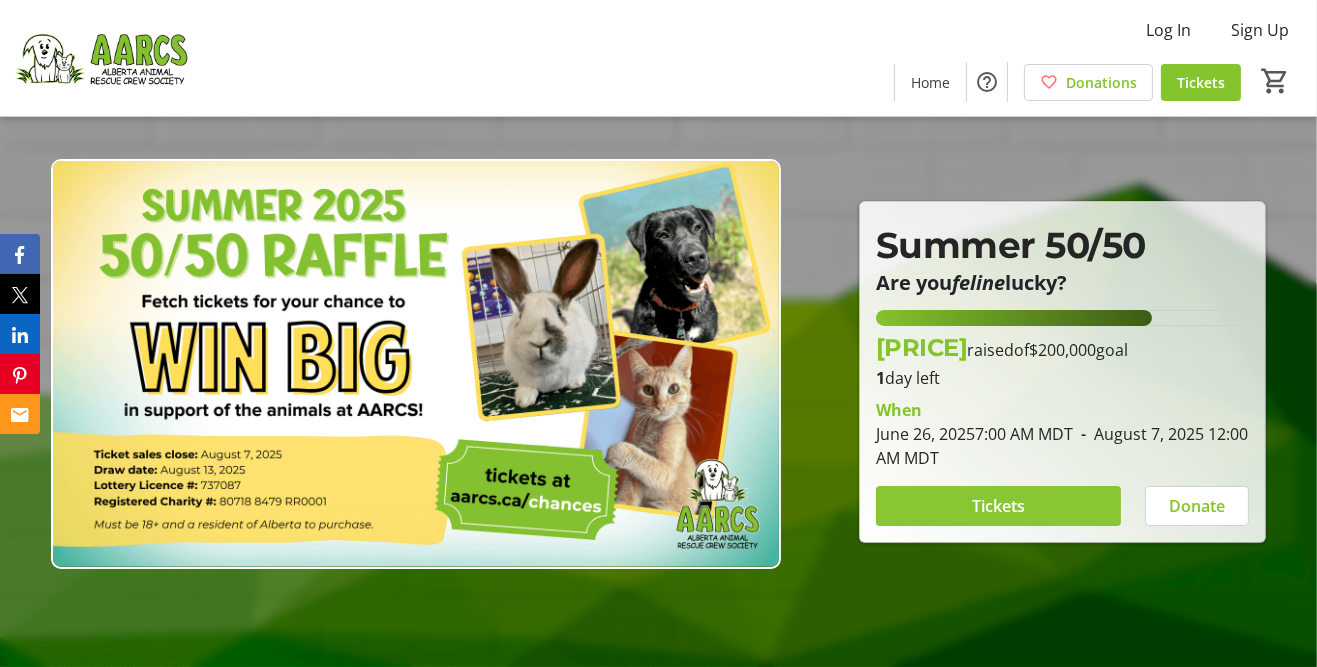 click at bounding box center (998, 506) 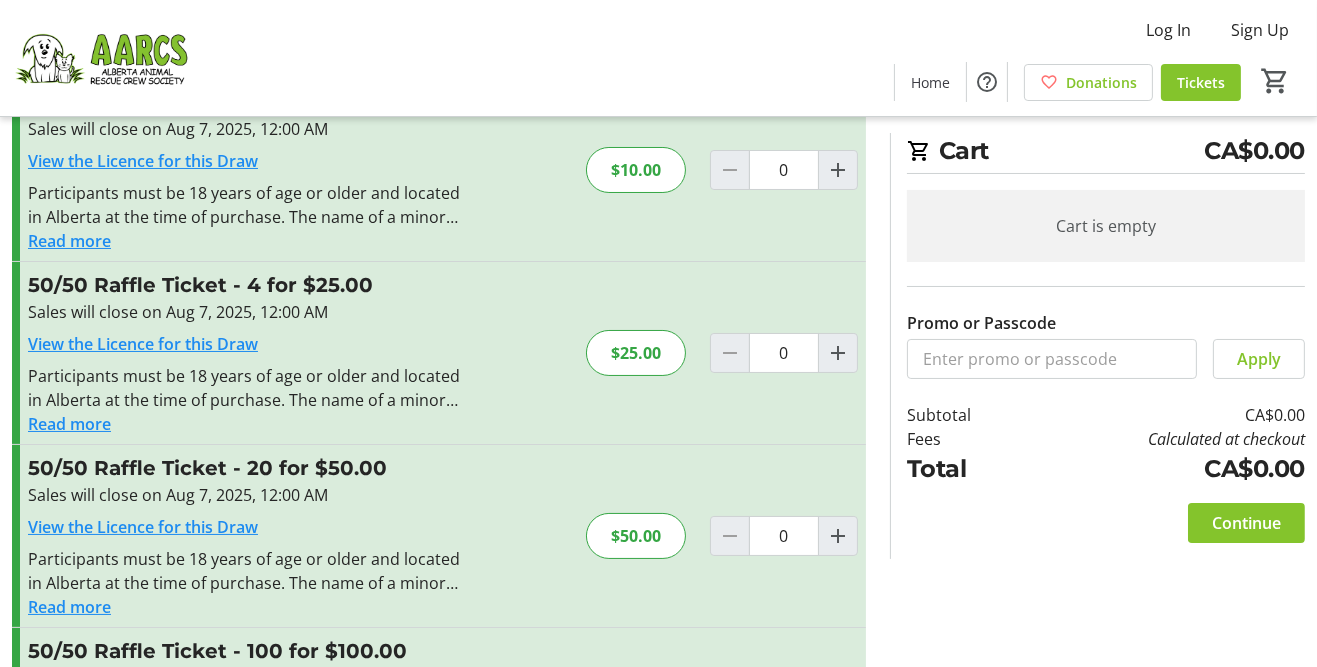scroll, scrollTop: 88, scrollLeft: 0, axis: vertical 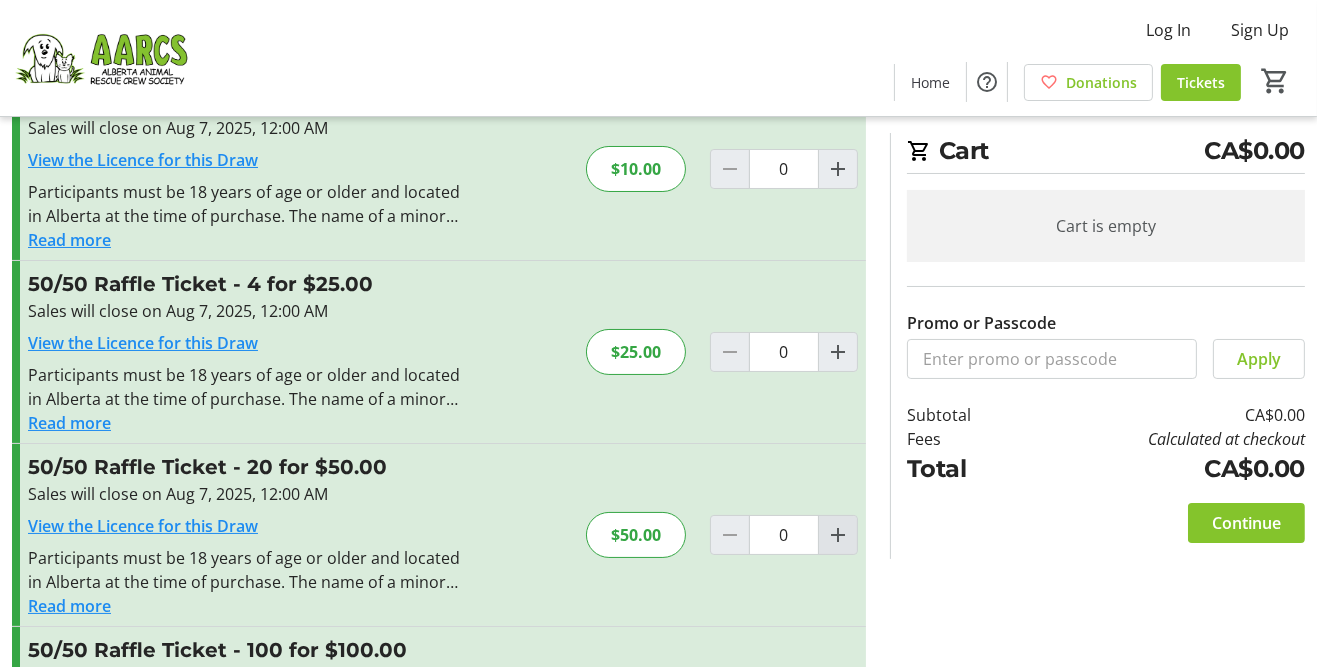 click 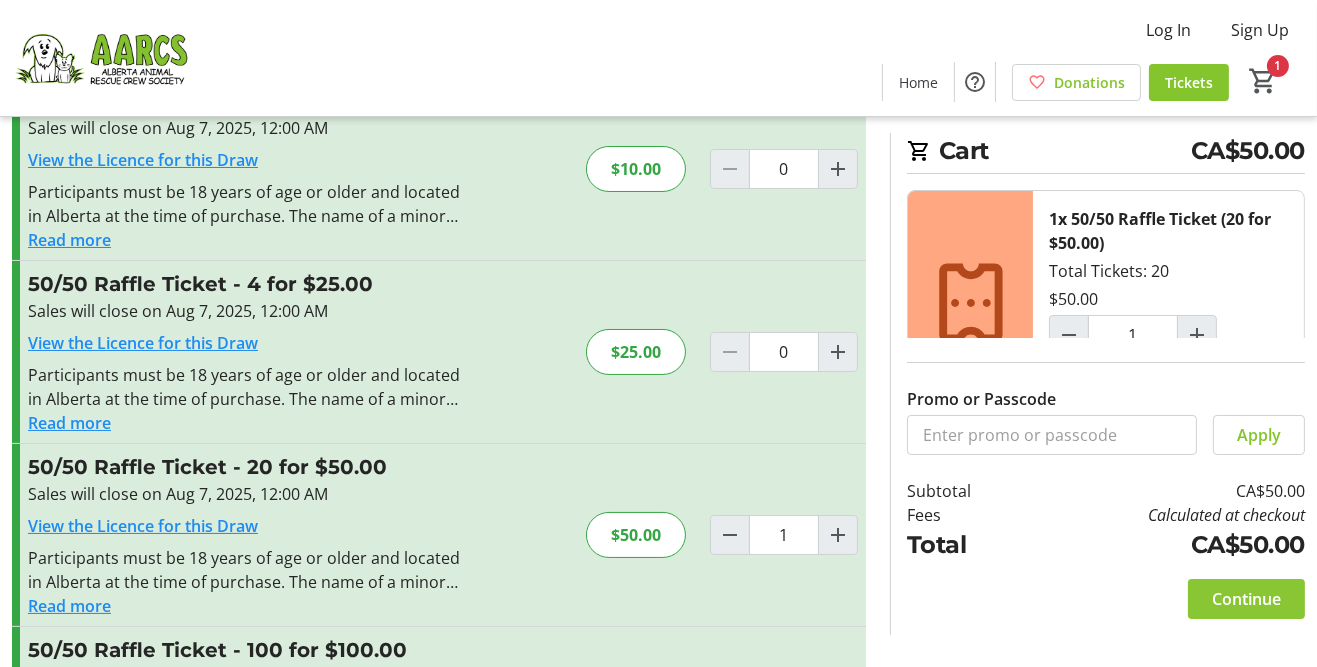 click on "Continue" 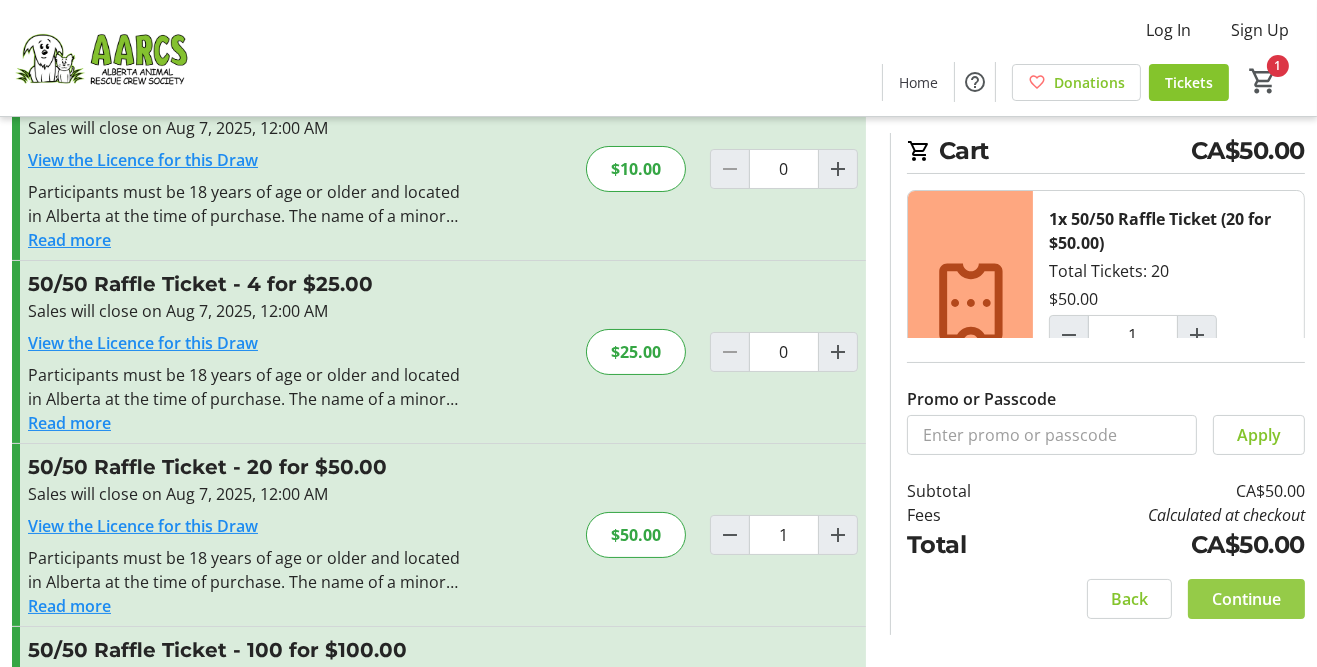 scroll, scrollTop: 0, scrollLeft: 0, axis: both 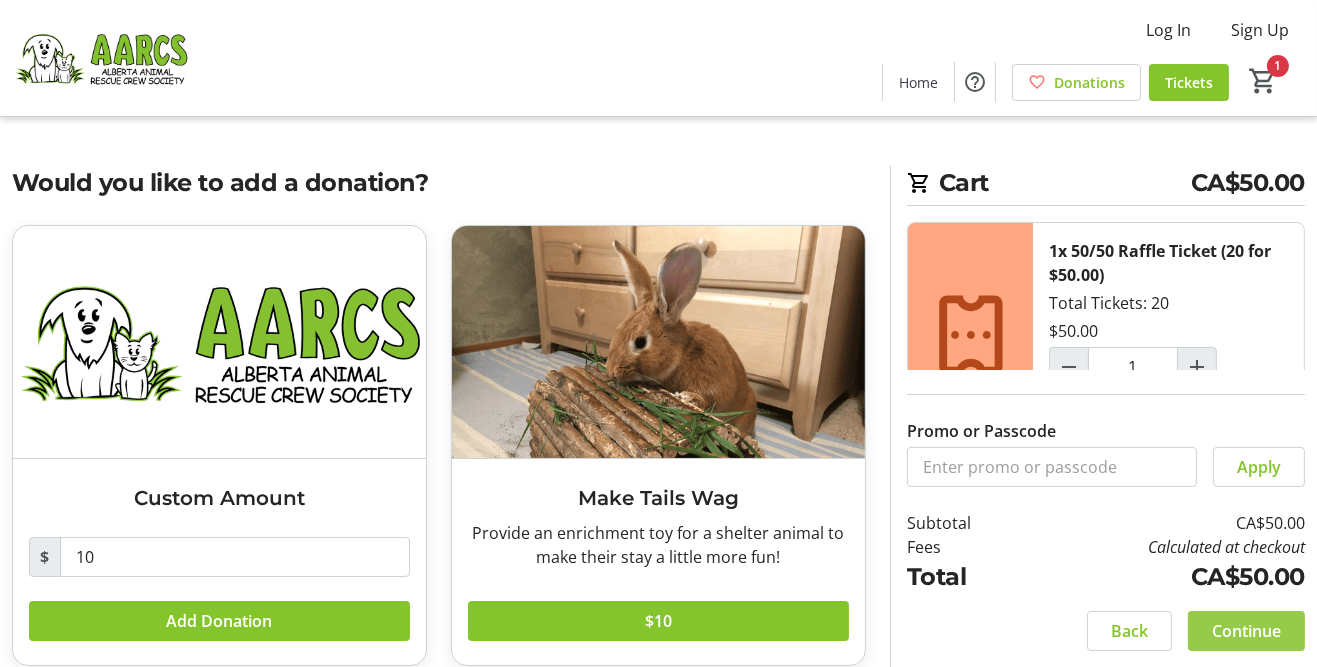 click on "Continue" 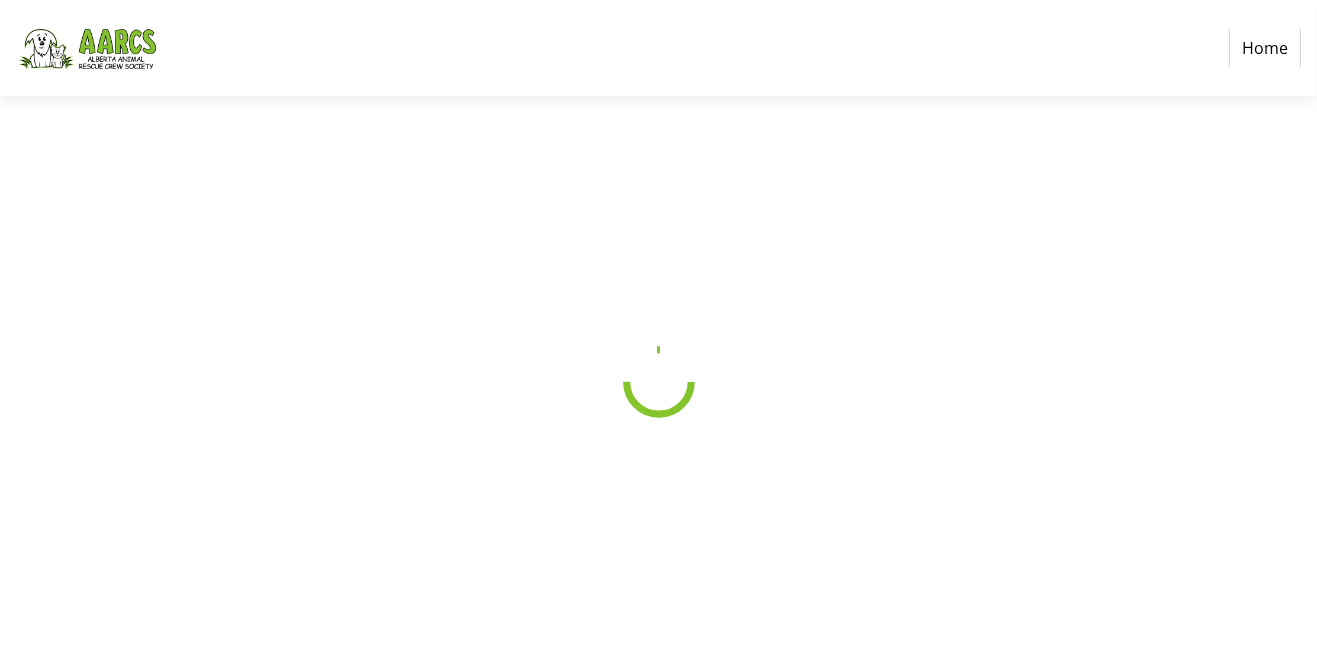 select on "CA" 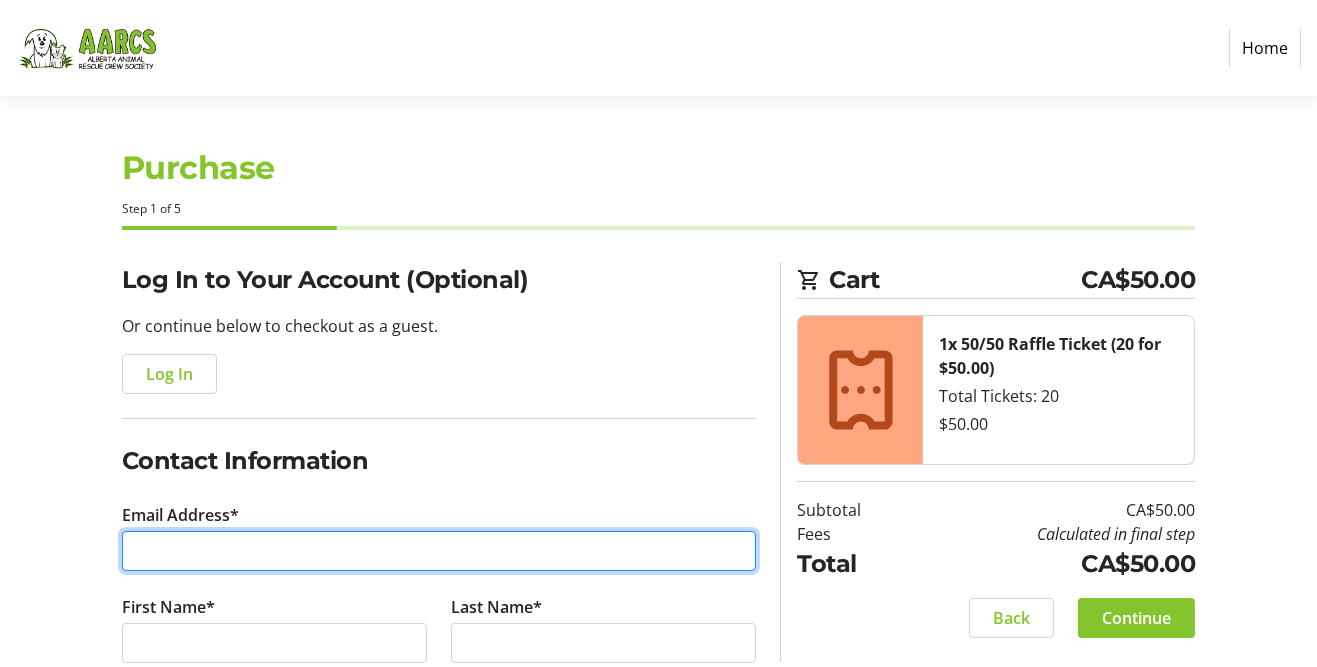 click on "Email Address*" at bounding box center (439, 551) 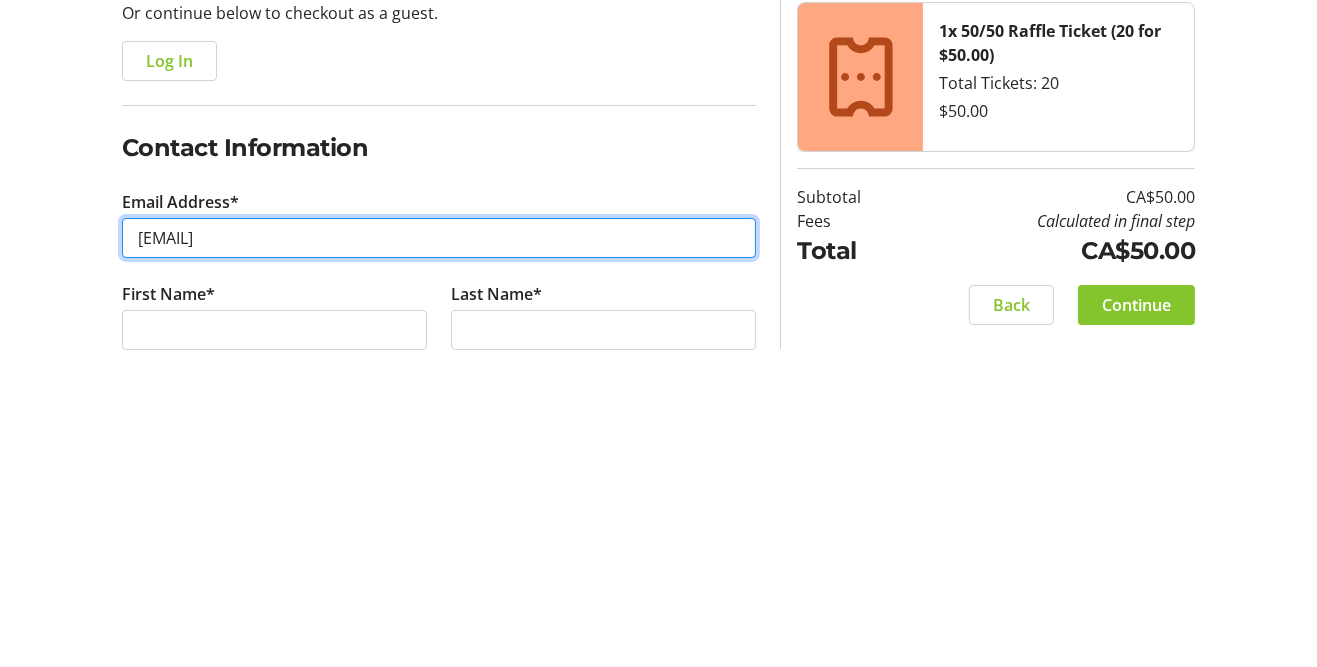 type on "[EMAIL]" 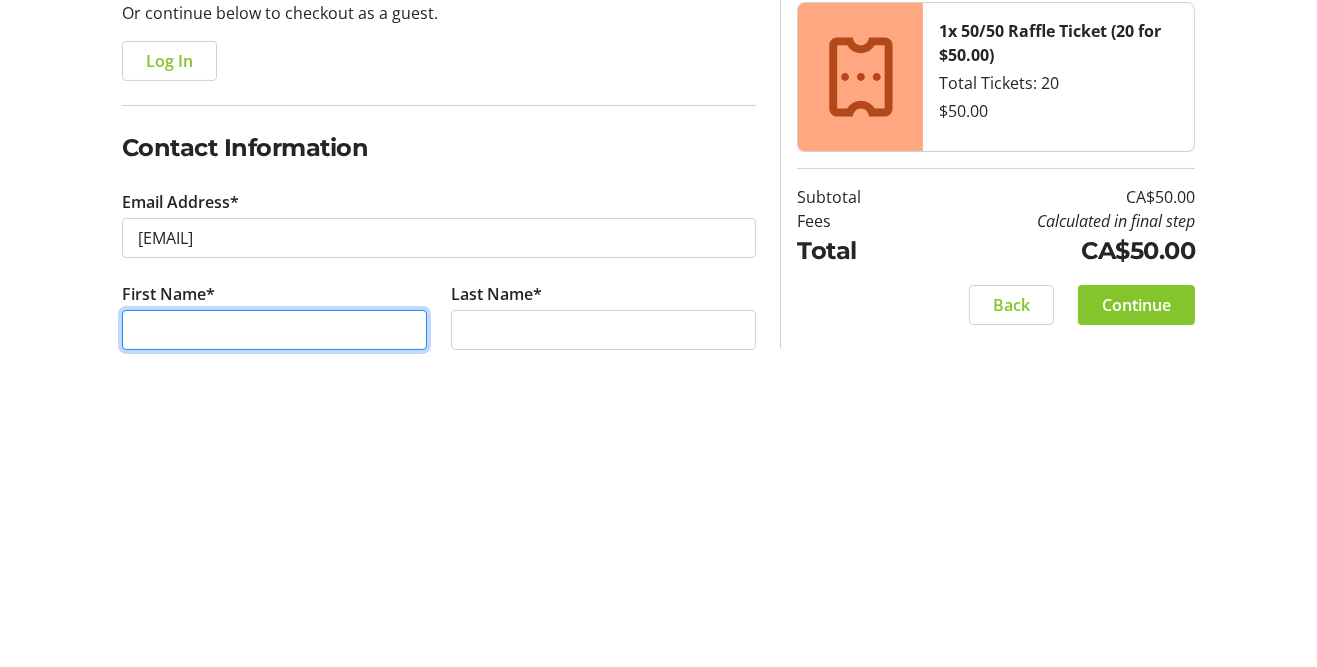 click on "First Name*" at bounding box center (274, 643) 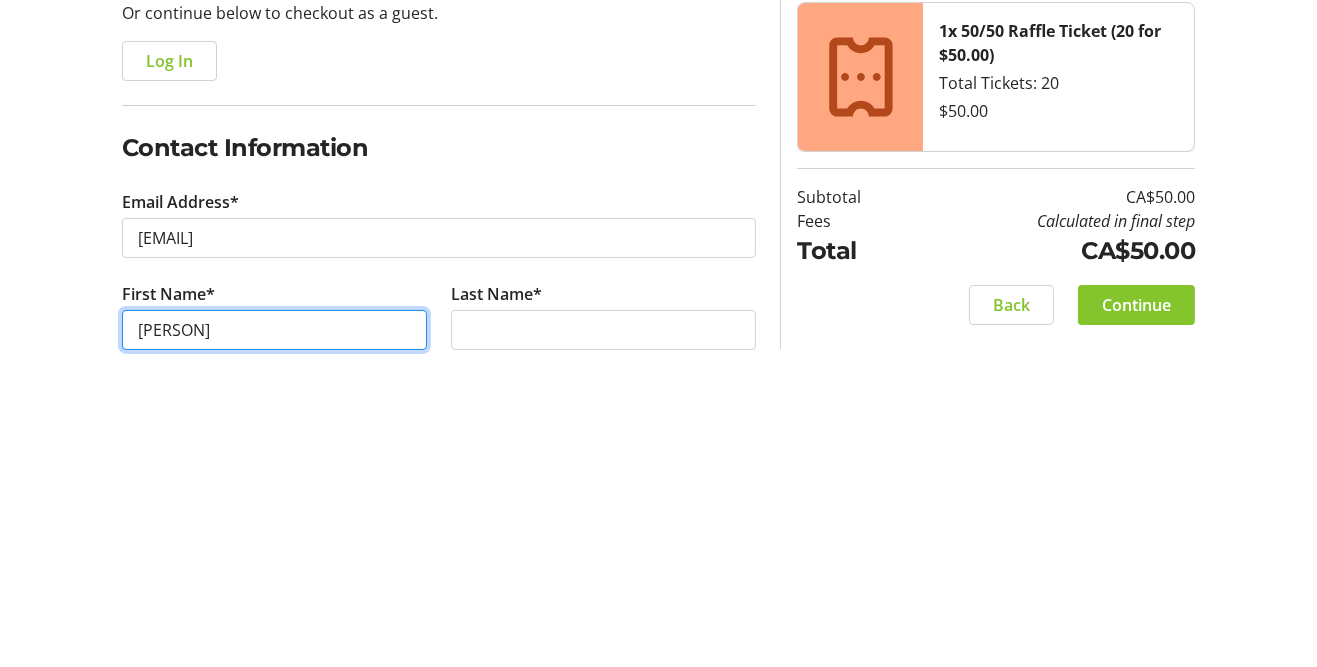 type on "[PERSON]" 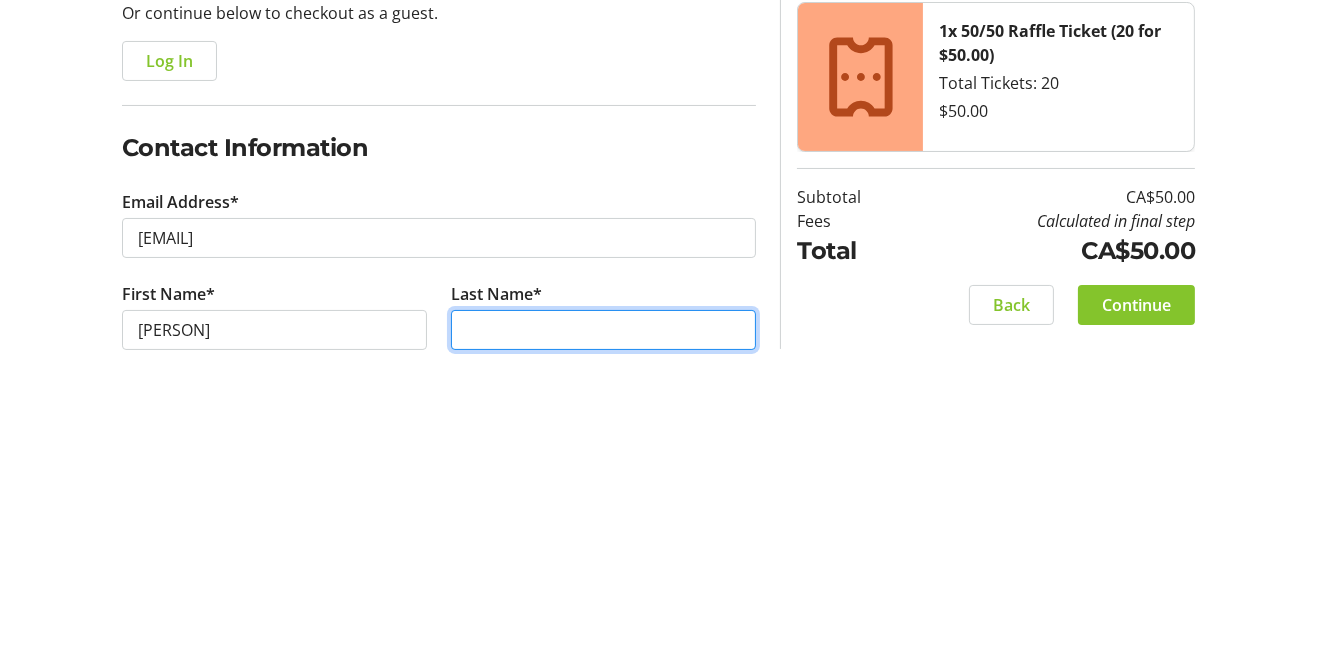 click on "Last Name*" at bounding box center (603, 643) 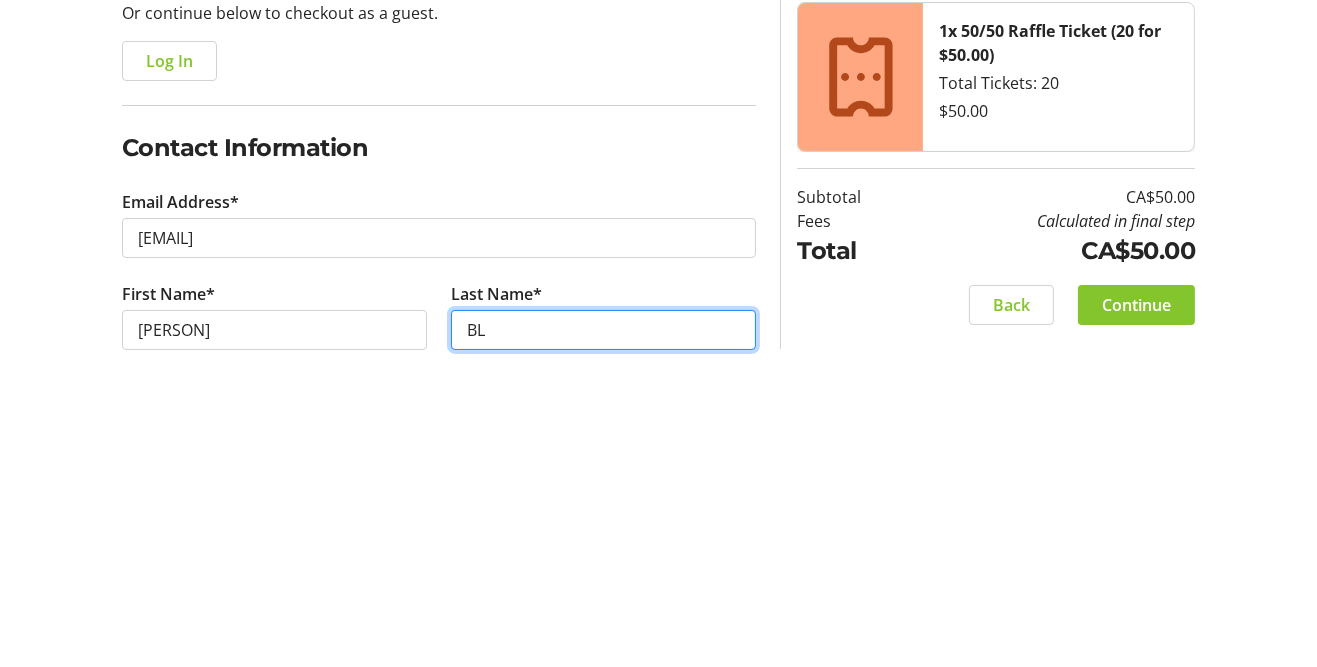 type on "B" 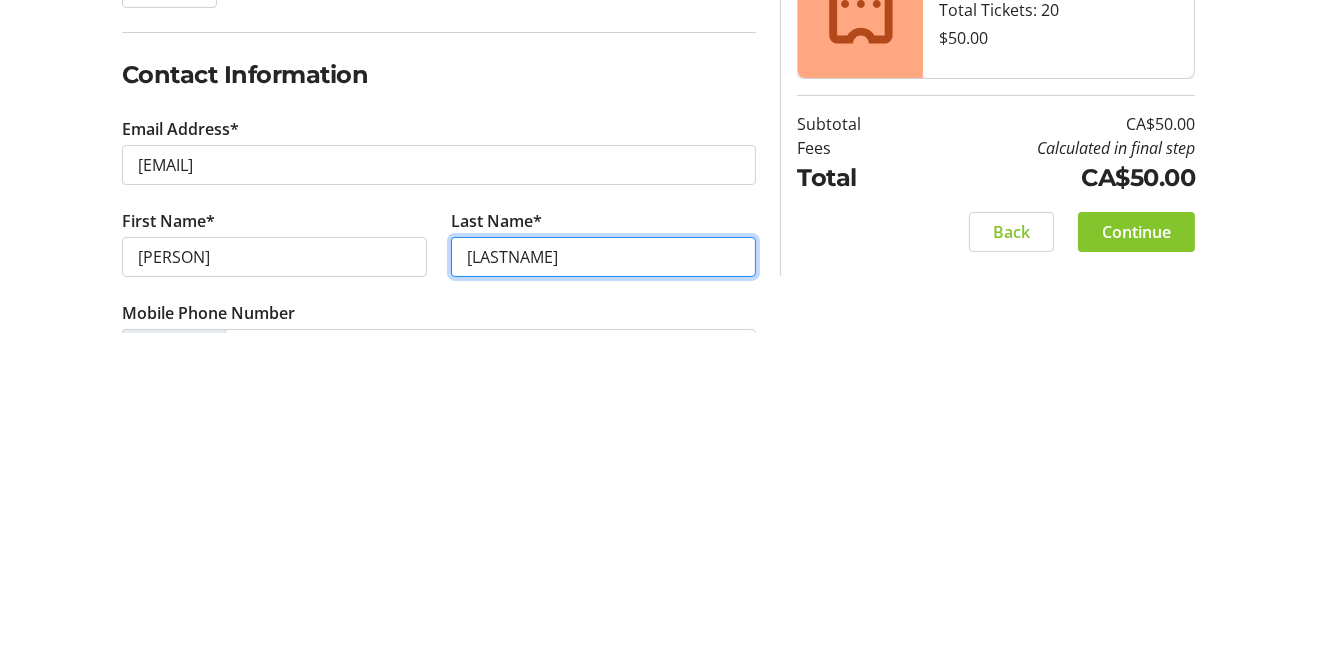 scroll, scrollTop: 53, scrollLeft: 0, axis: vertical 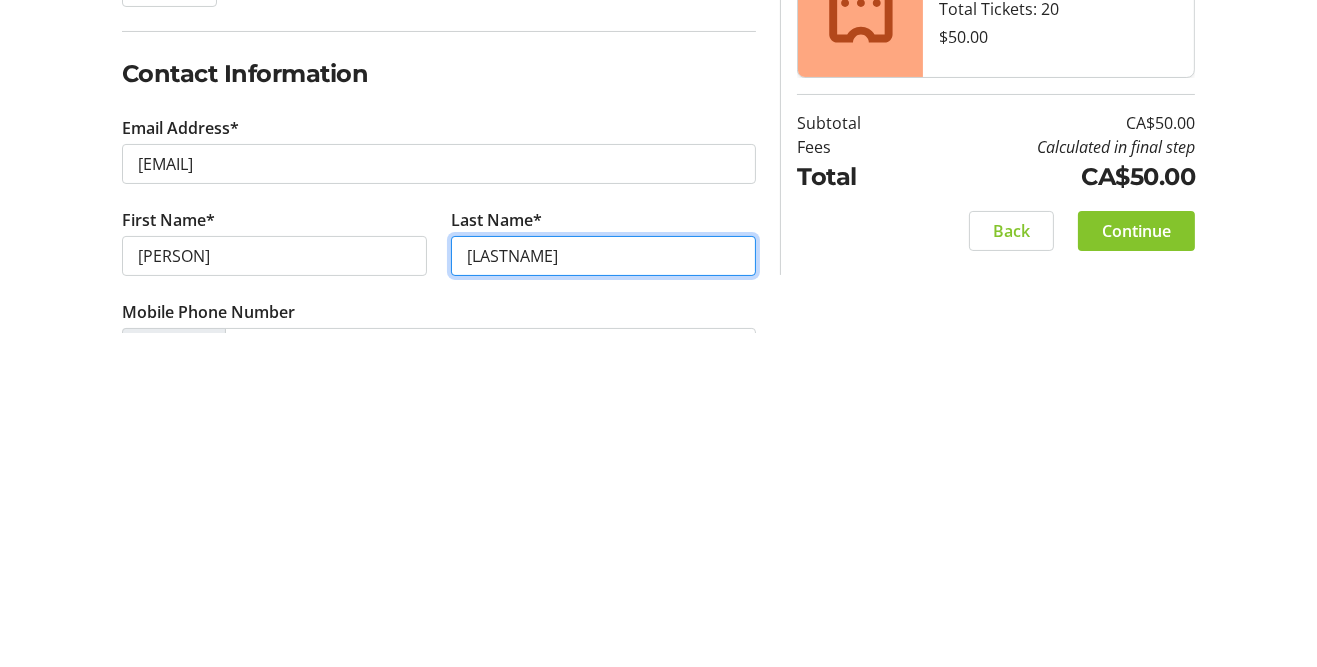 type on "[LASTNAME]" 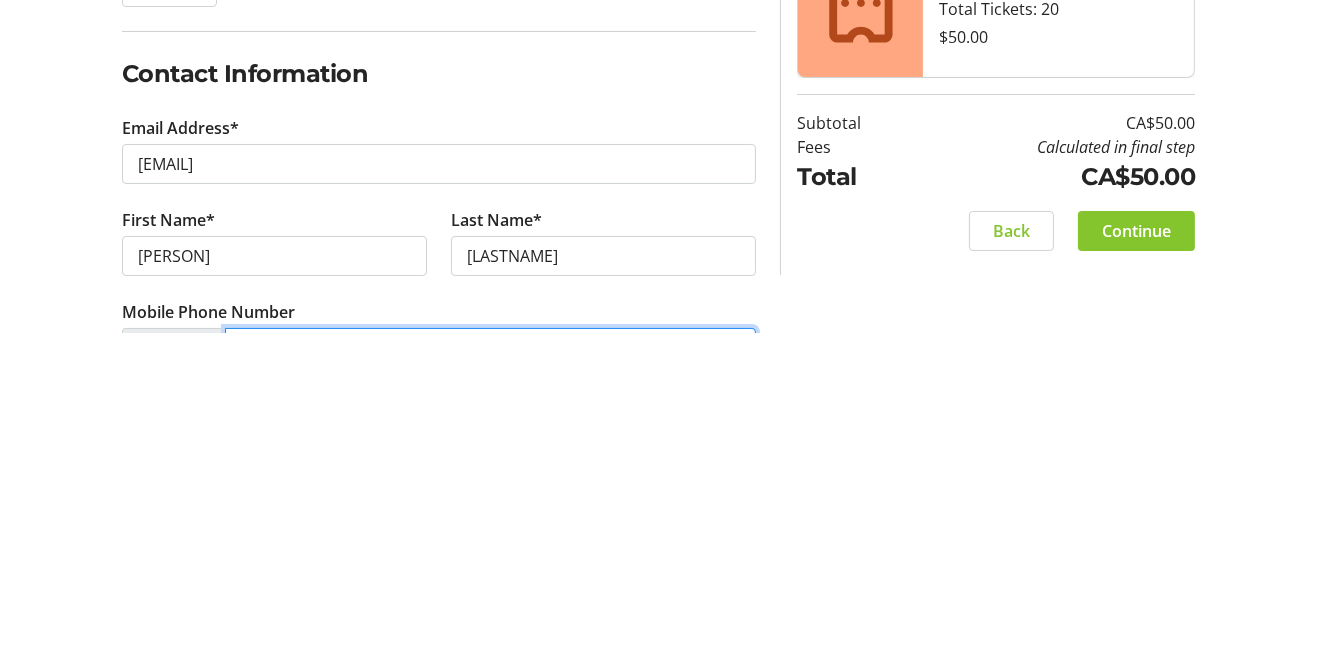 click on "Mobile Phone Number" at bounding box center (491, 682) 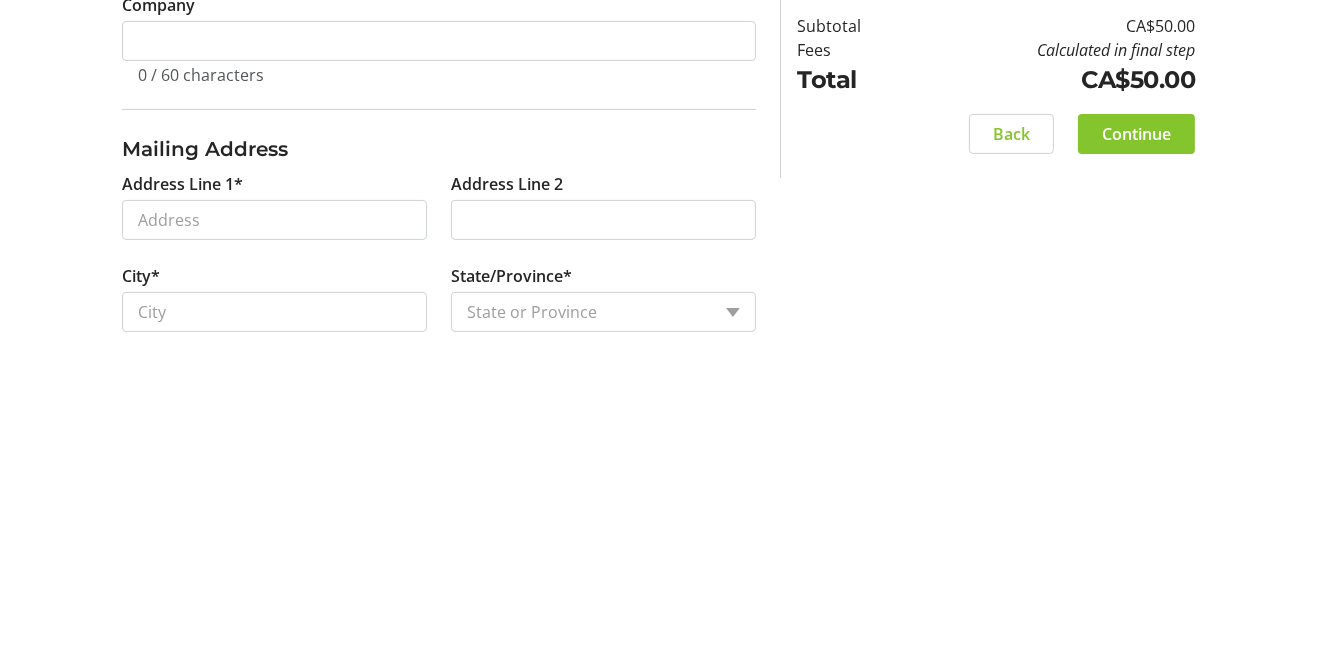scroll, scrollTop: 453, scrollLeft: 0, axis: vertical 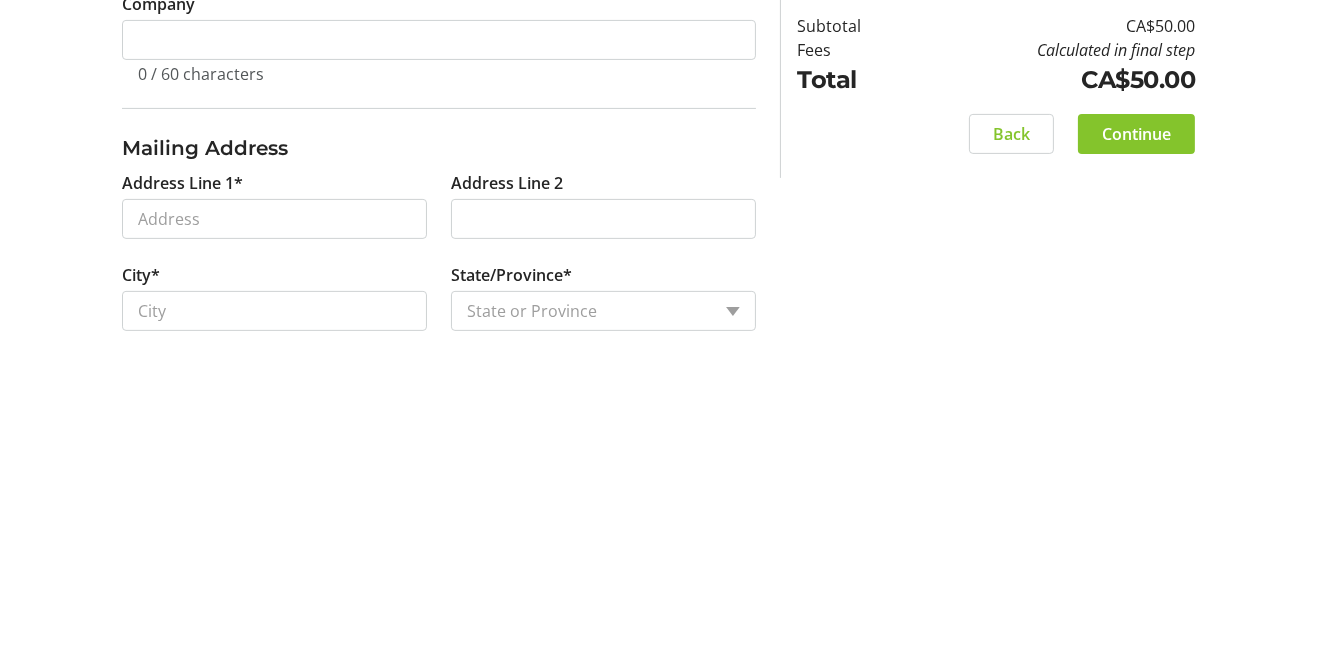 type on "([PHONE])" 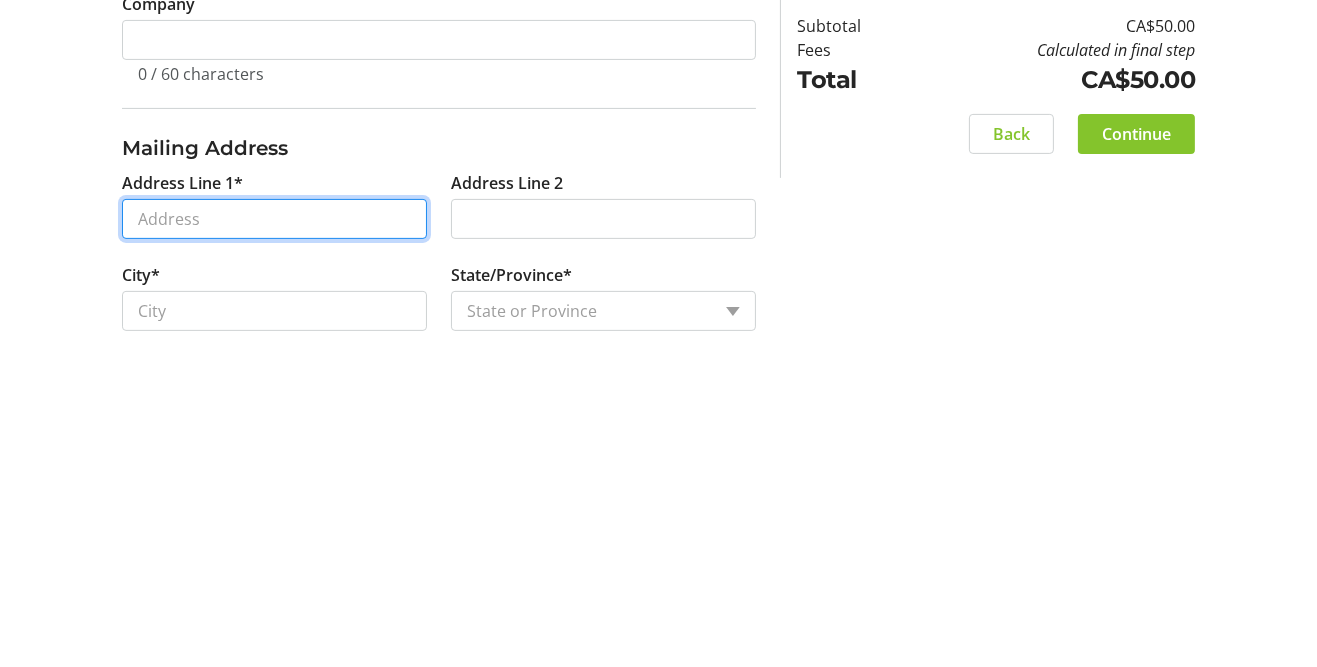 click on "Address Line 1*" at bounding box center [274, 553] 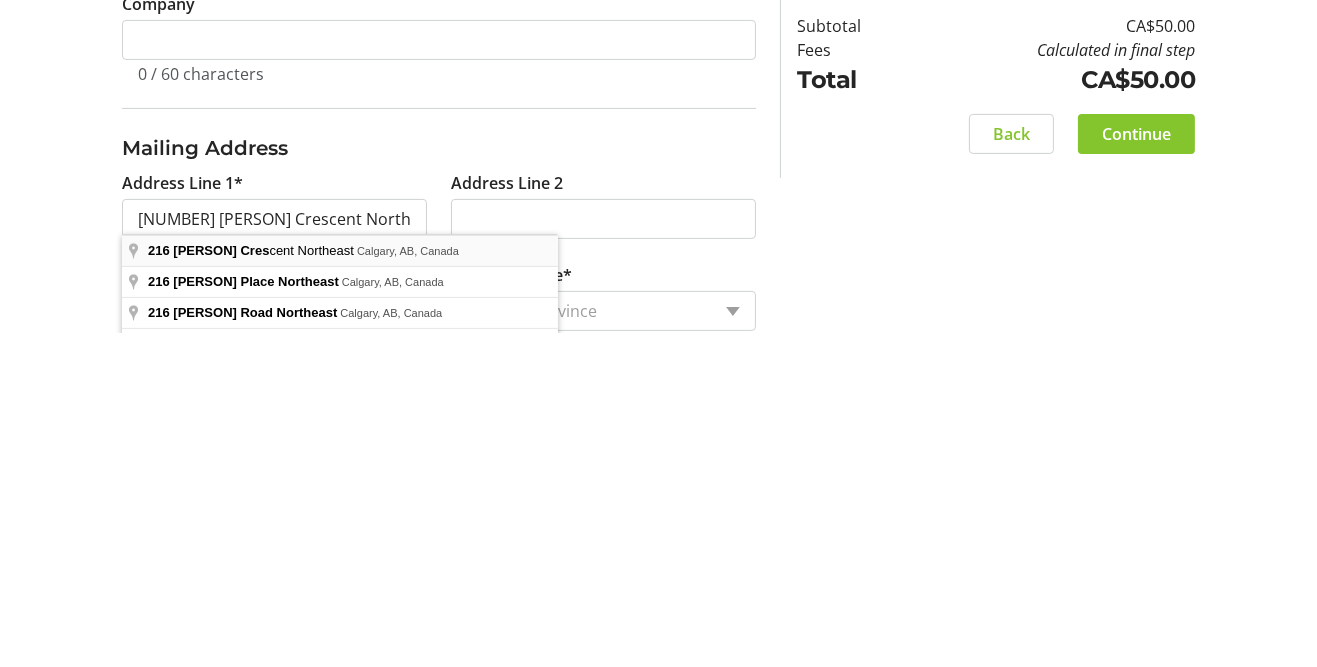 scroll, scrollTop: 453, scrollLeft: 0, axis: vertical 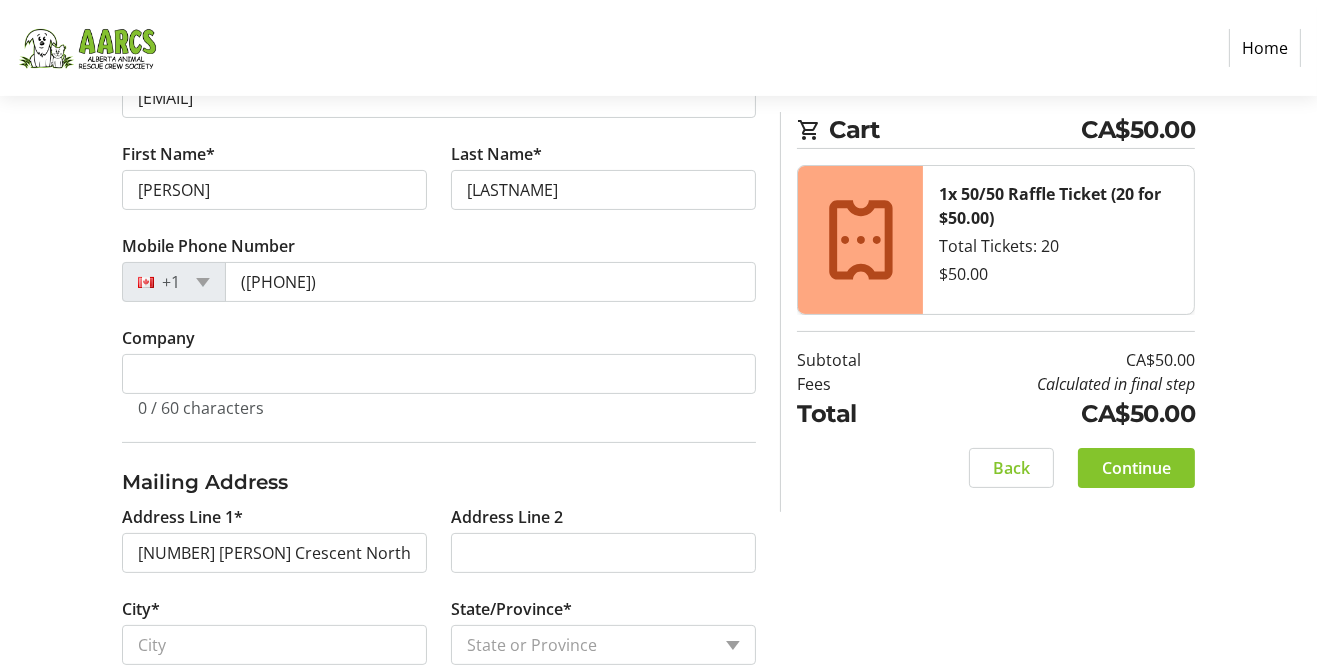 type on "[NUMBER] [PERSON] Crescent Northeast" 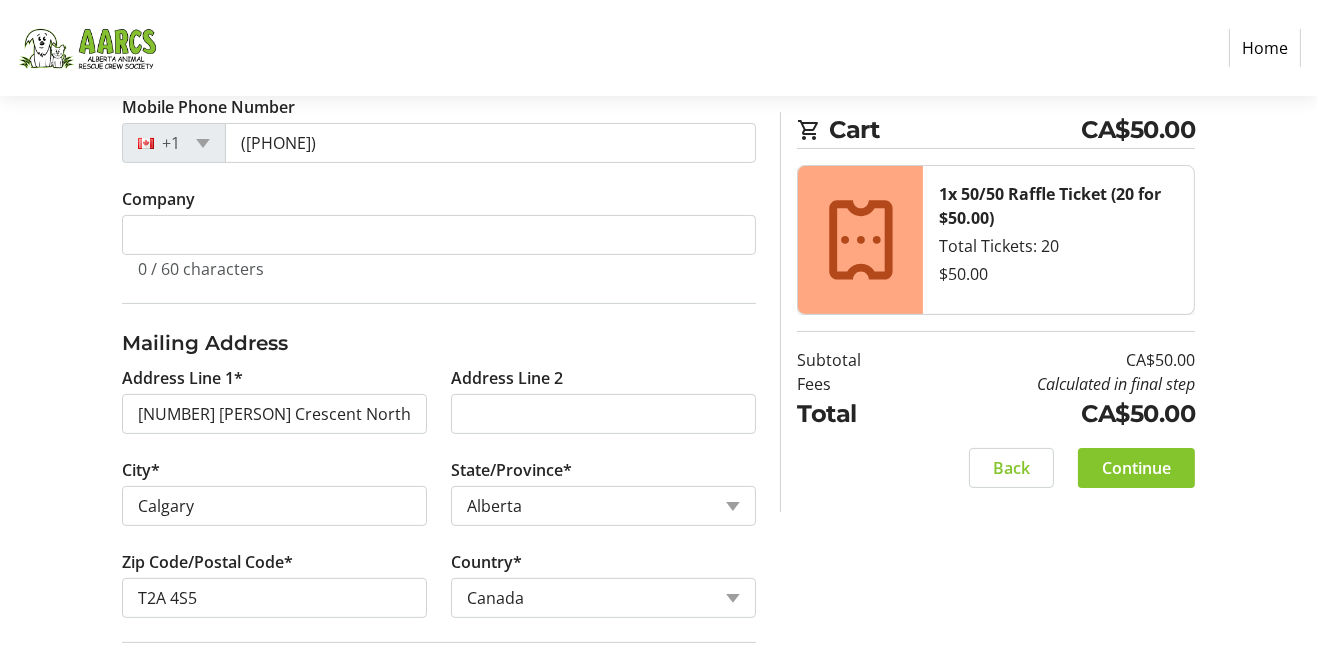 scroll, scrollTop: 624, scrollLeft: 0, axis: vertical 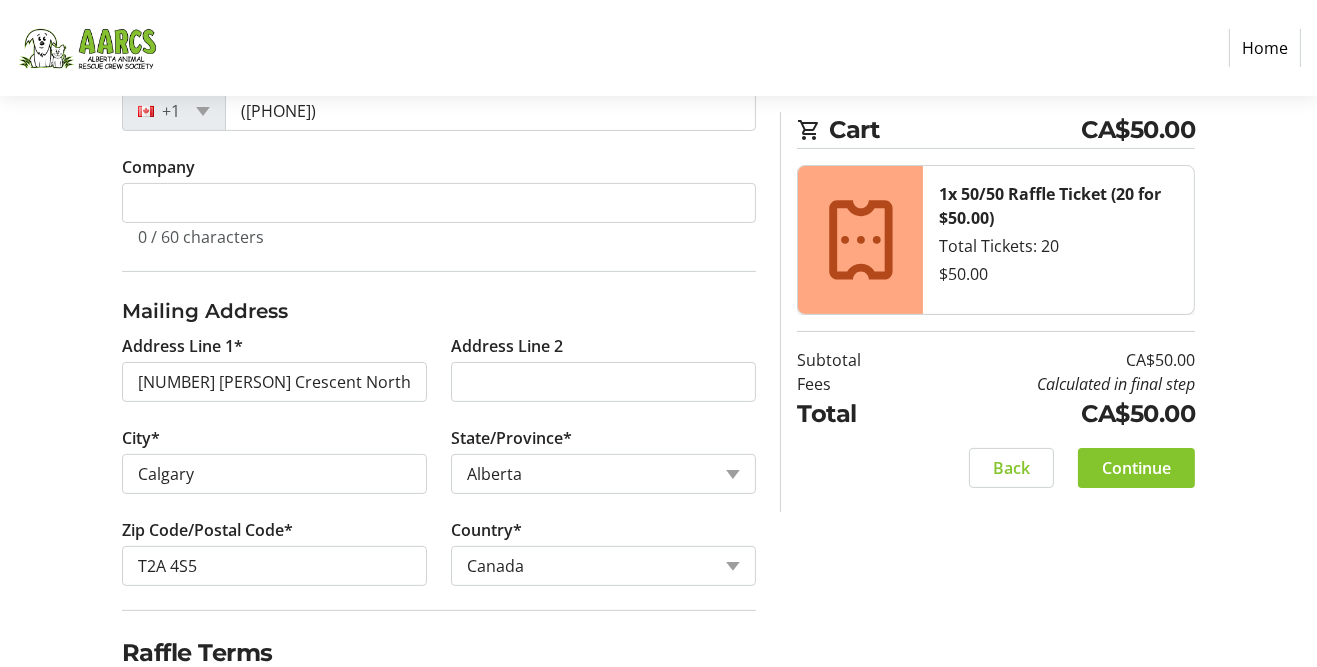 click on "I acknowledge that I am at least 18 years of age or older.*" at bounding box center [131, 699] 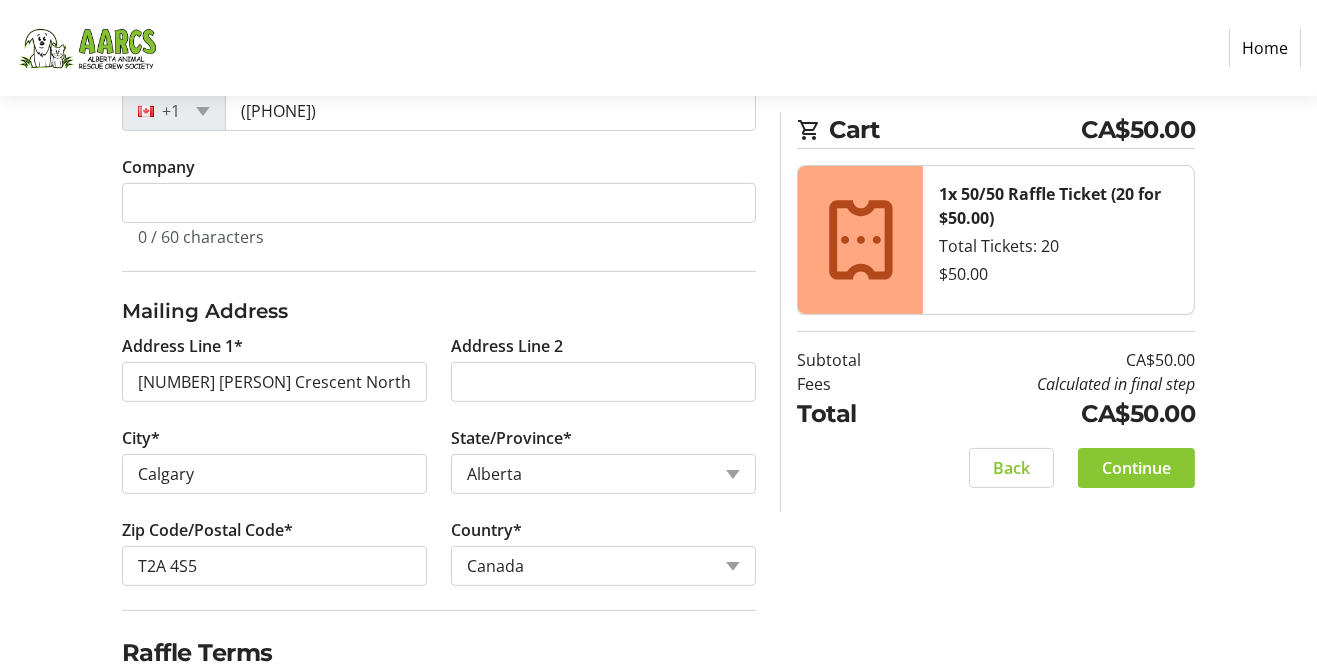 click 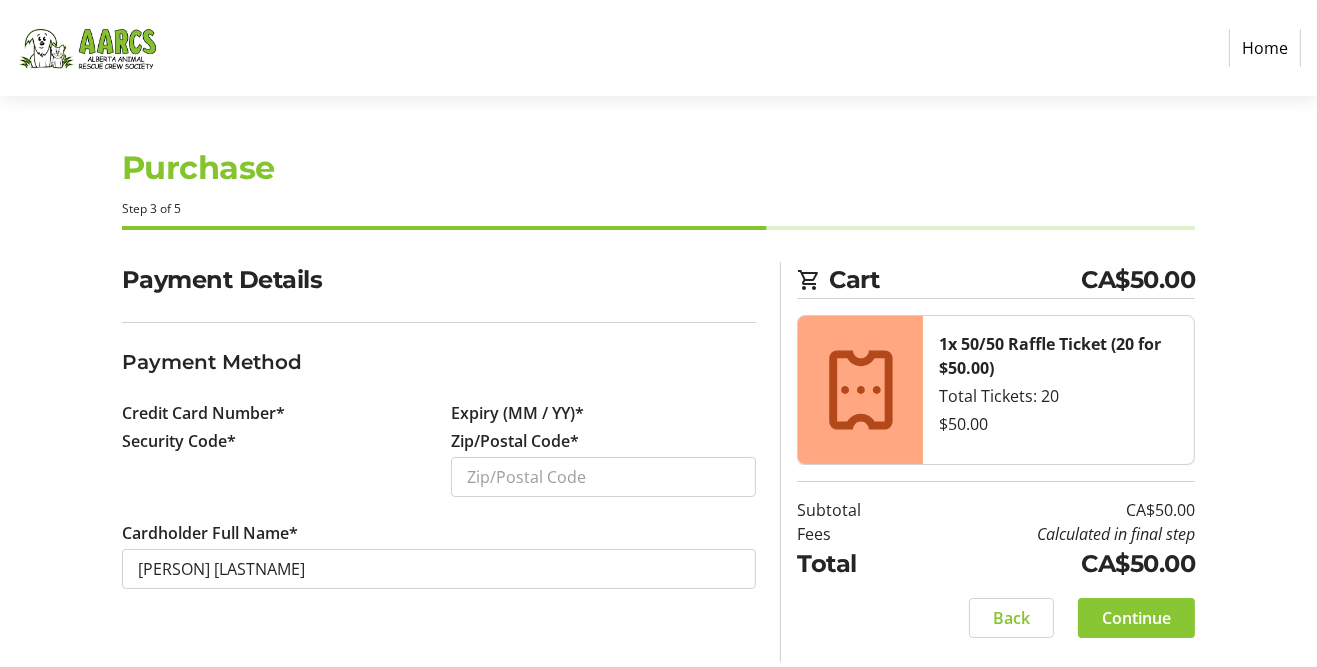 scroll, scrollTop: 0, scrollLeft: 0, axis: both 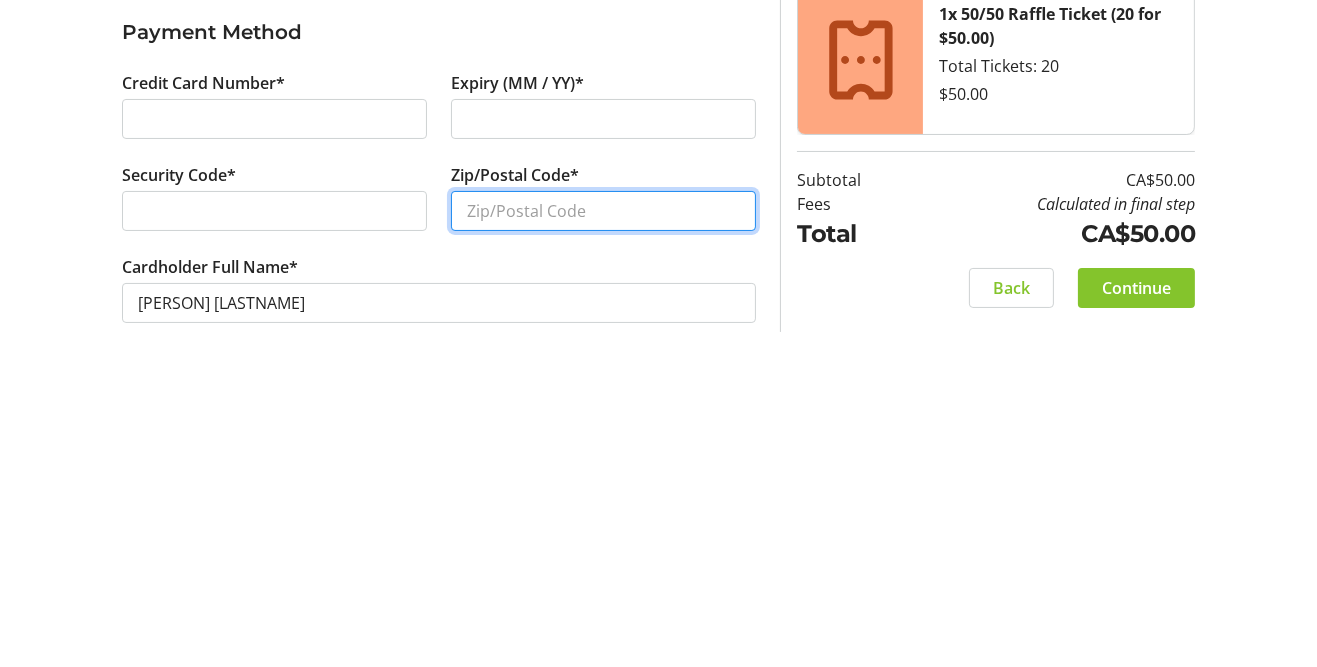 click on "Zip/Postal Code*" at bounding box center [603, 541] 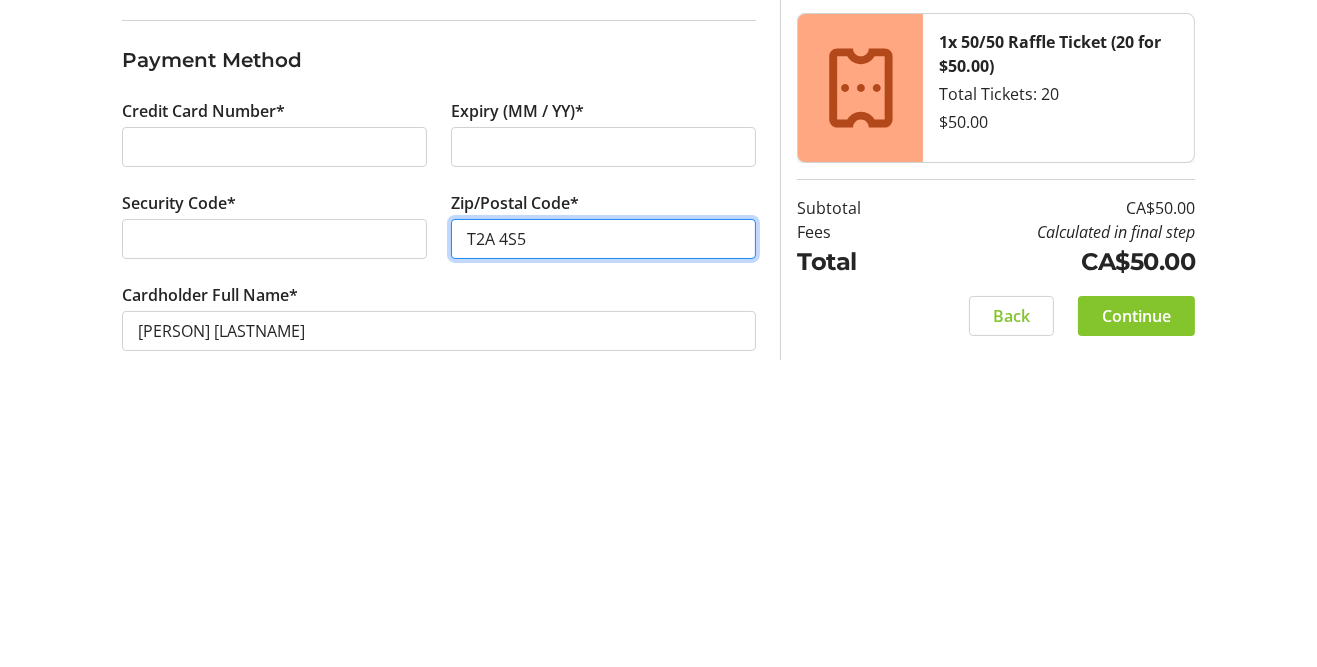 type on "T2A 4S5" 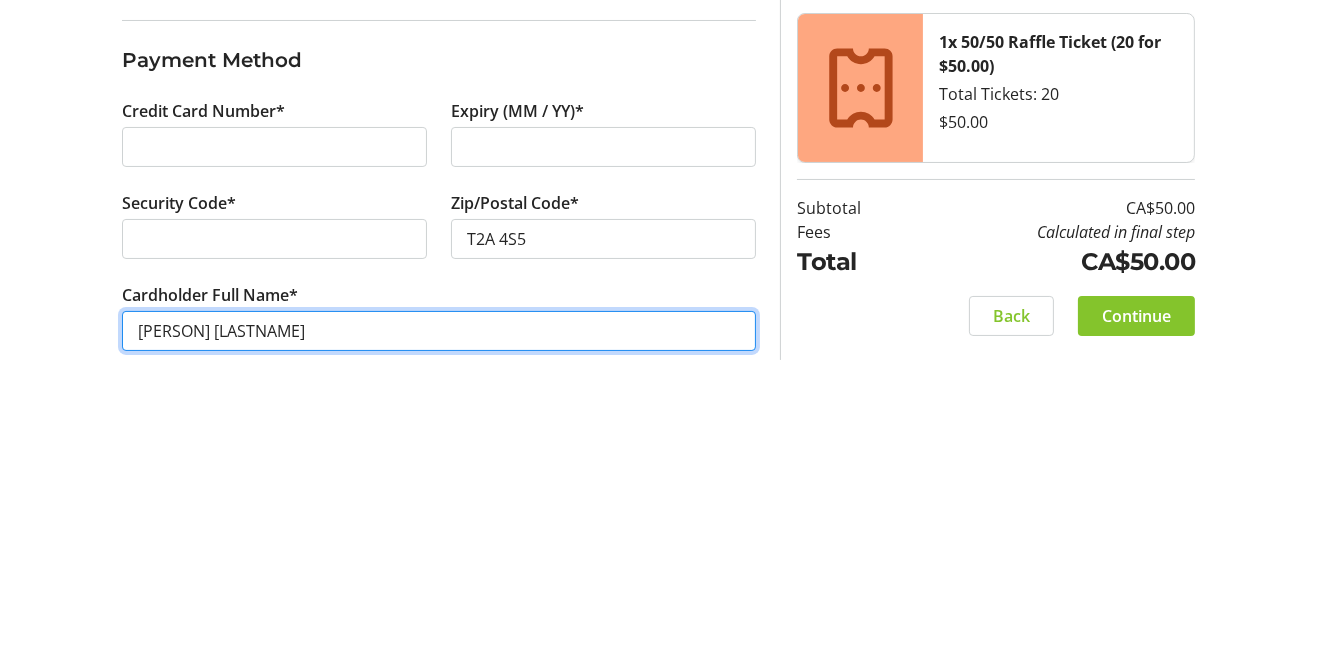 click on "[PERSON] [LASTNAME]" at bounding box center (439, 633) 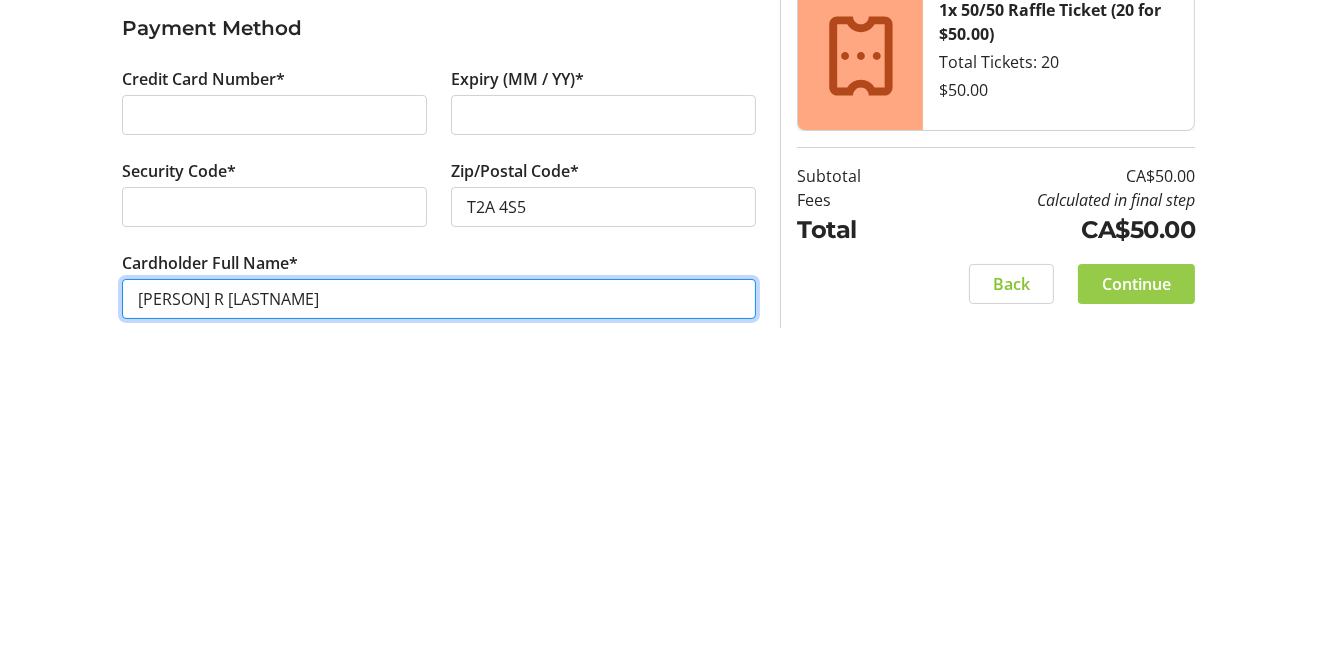type on "[PERSON] R [LASTNAME]" 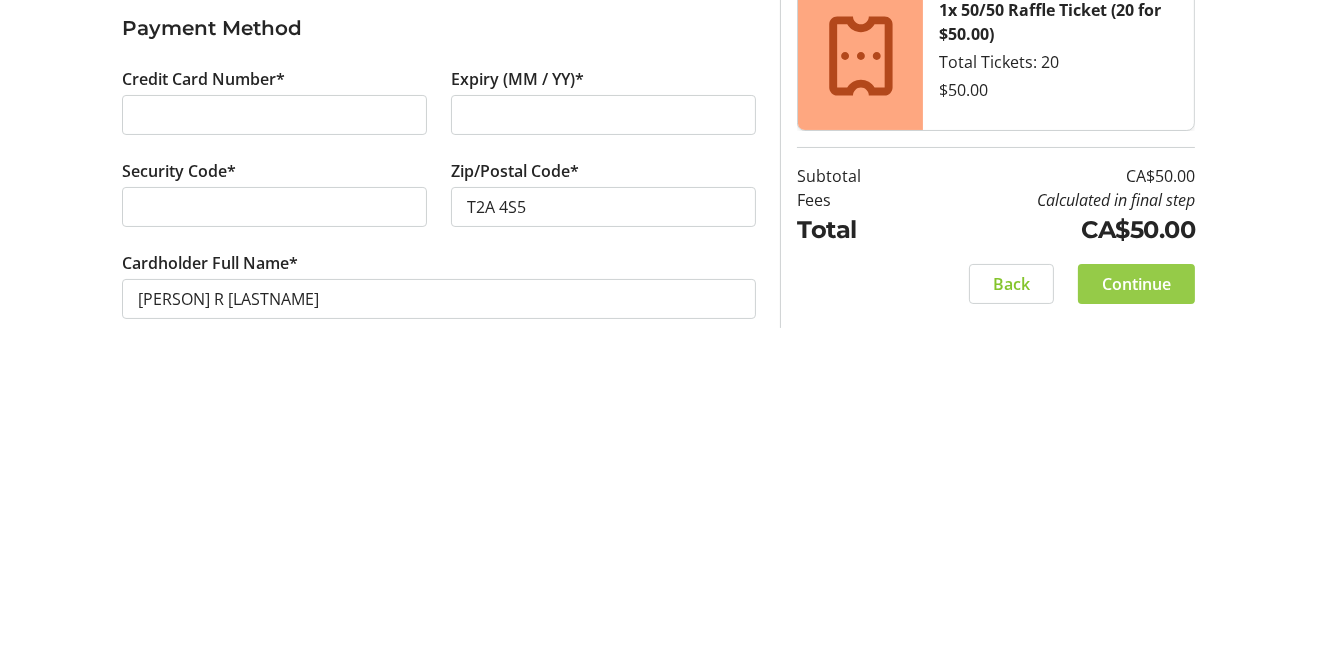 click on "Continue" 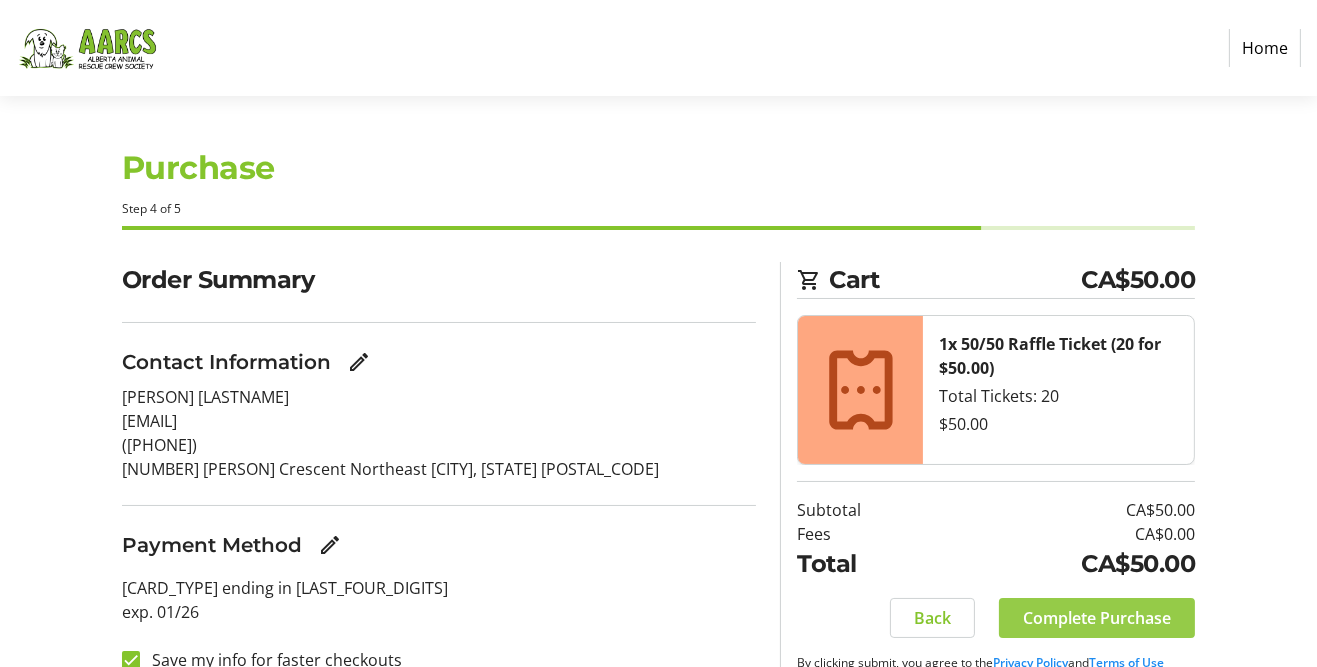 click on "Complete Purchase" 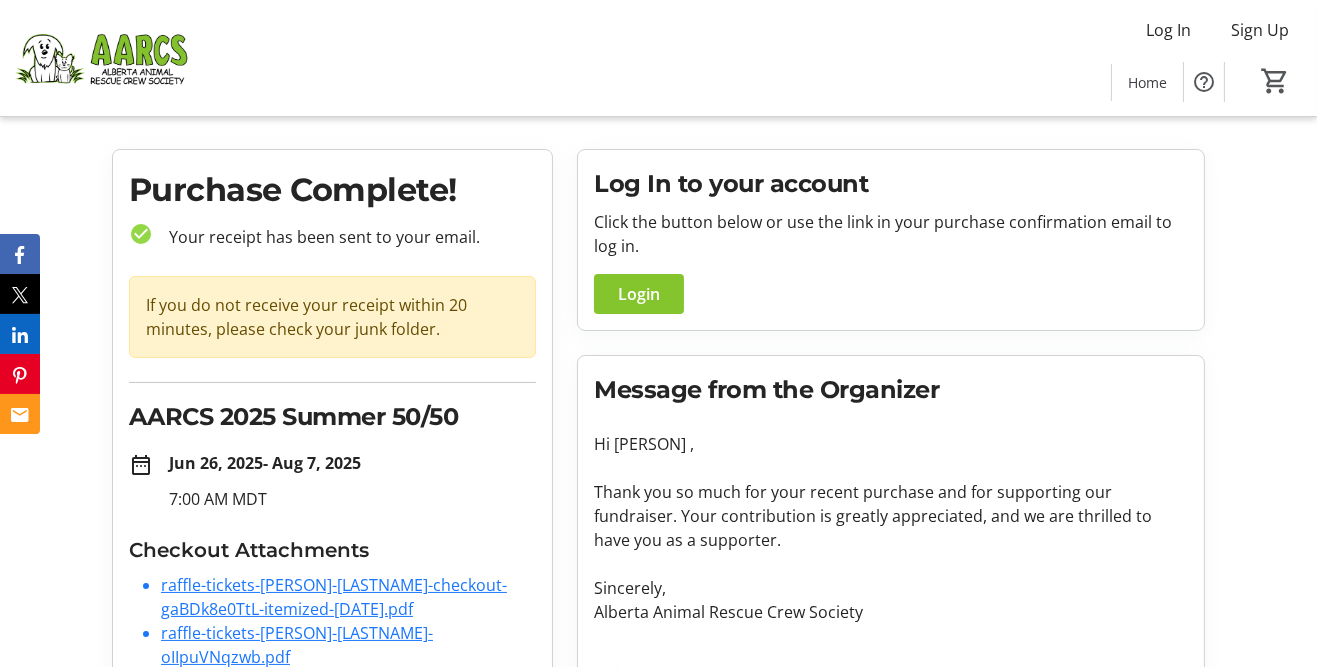scroll, scrollTop: 34, scrollLeft: 0, axis: vertical 